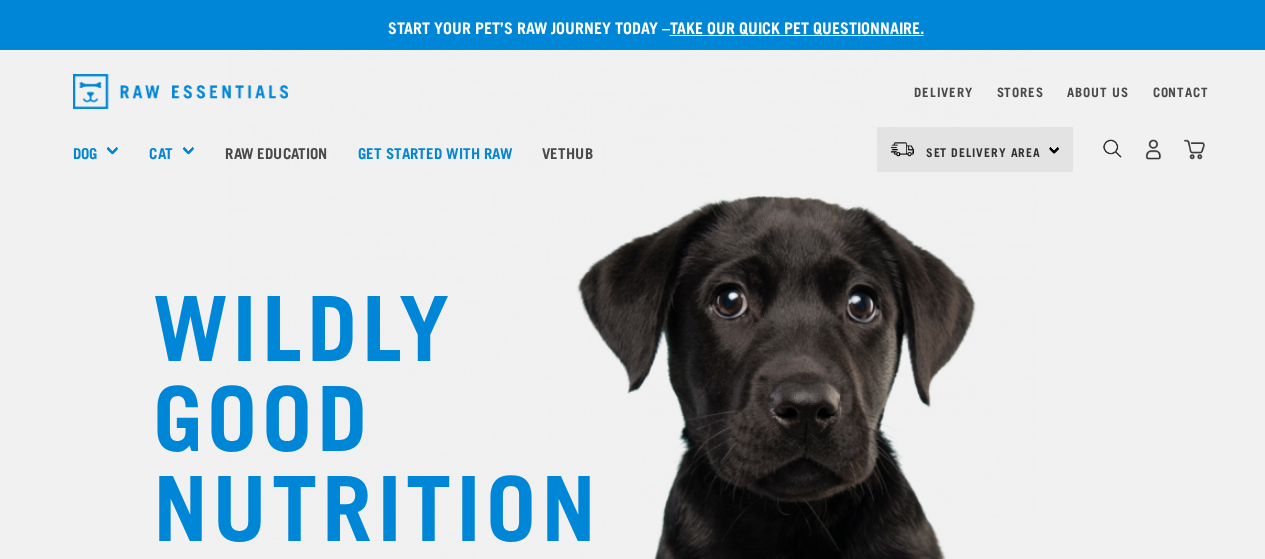 scroll, scrollTop: 0, scrollLeft: 0, axis: both 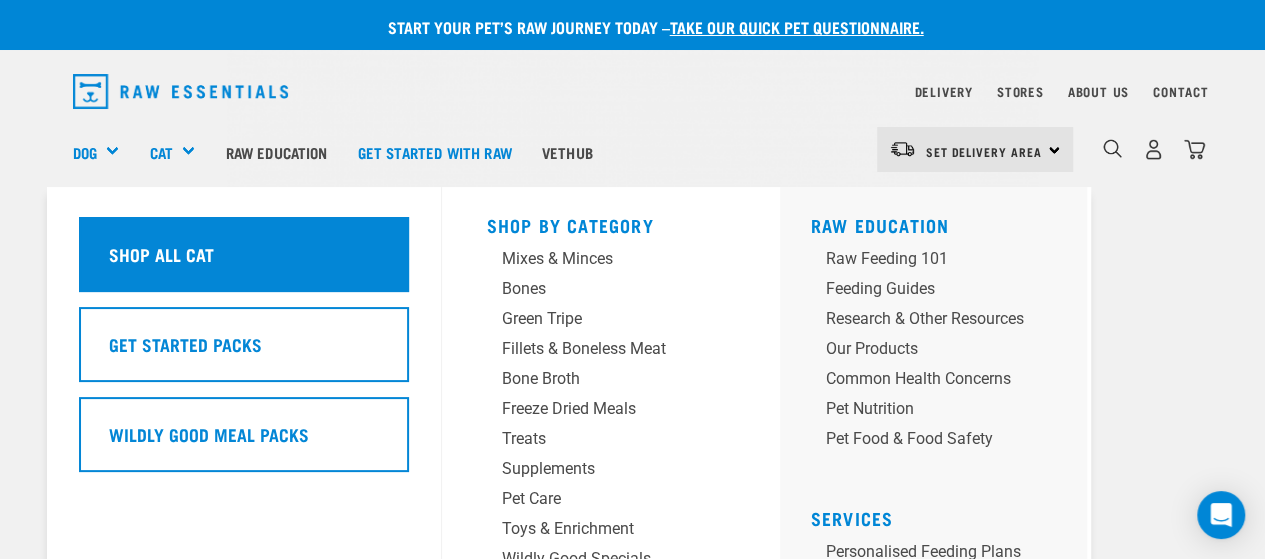 click on "Shop All Cat" at bounding box center (160, 254) 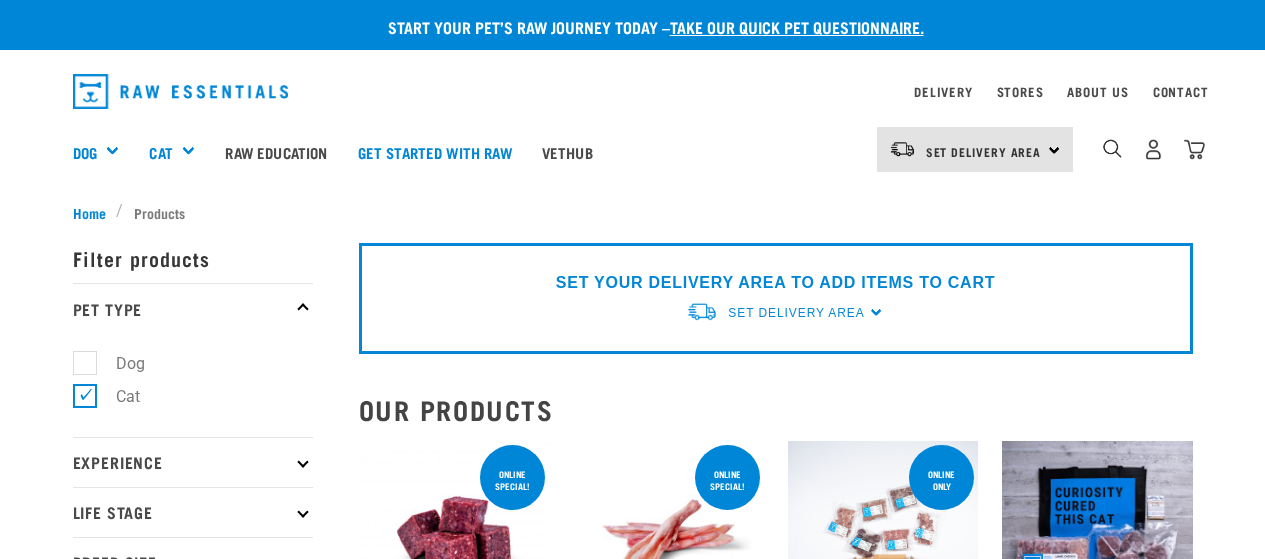 scroll, scrollTop: 0, scrollLeft: 0, axis: both 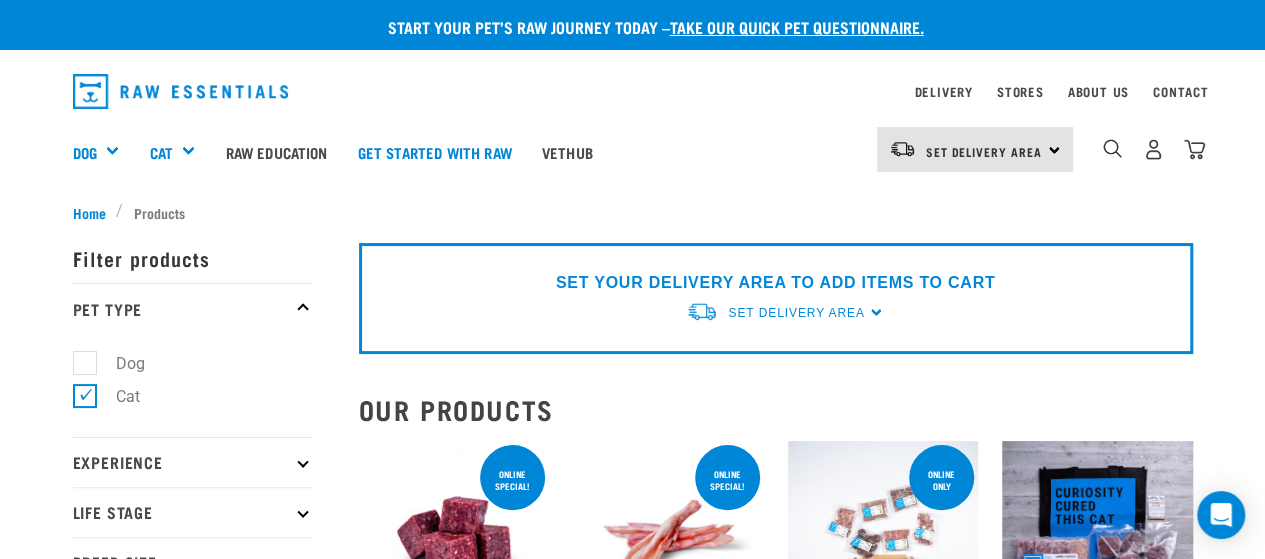click on "Set Delivery Area
North Island
South Island" at bounding box center (975, 149) 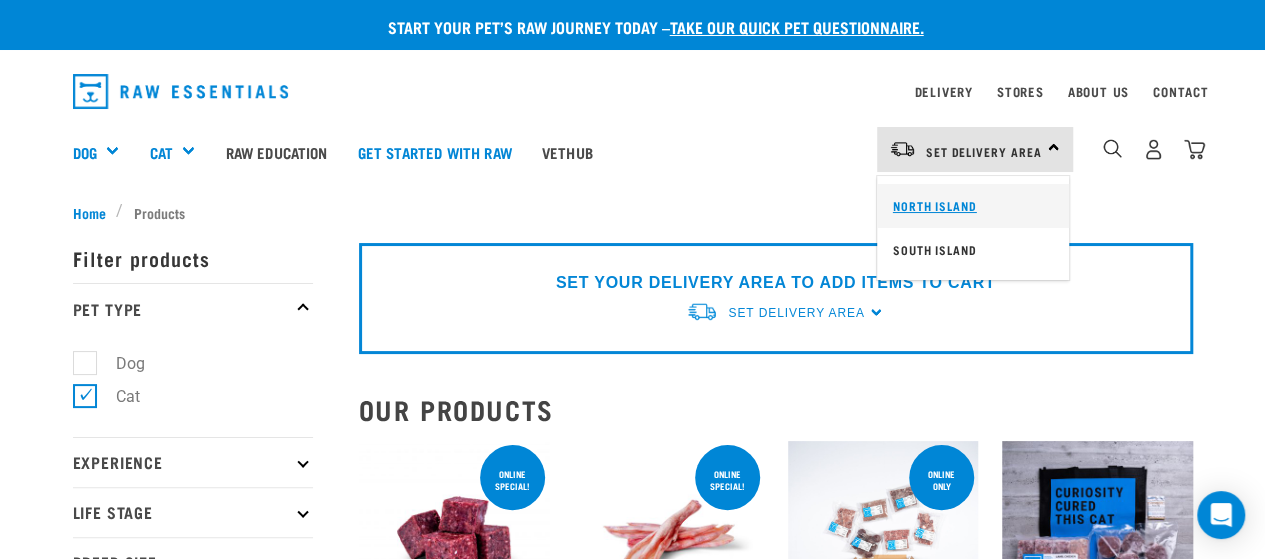 click on "North Island" at bounding box center [973, 206] 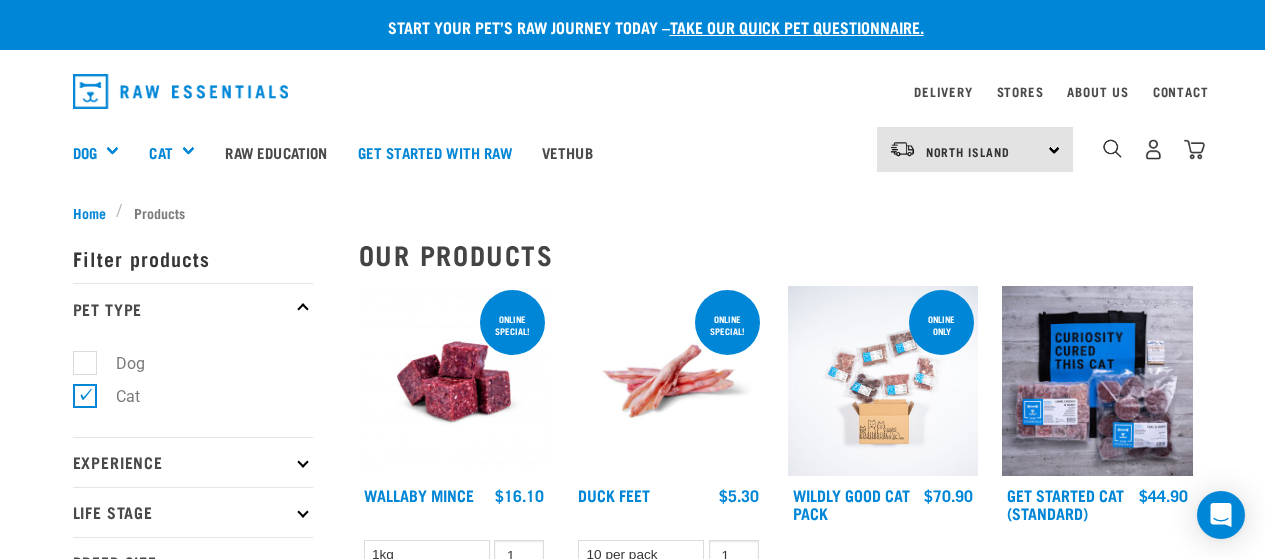 scroll, scrollTop: 0, scrollLeft: 0, axis: both 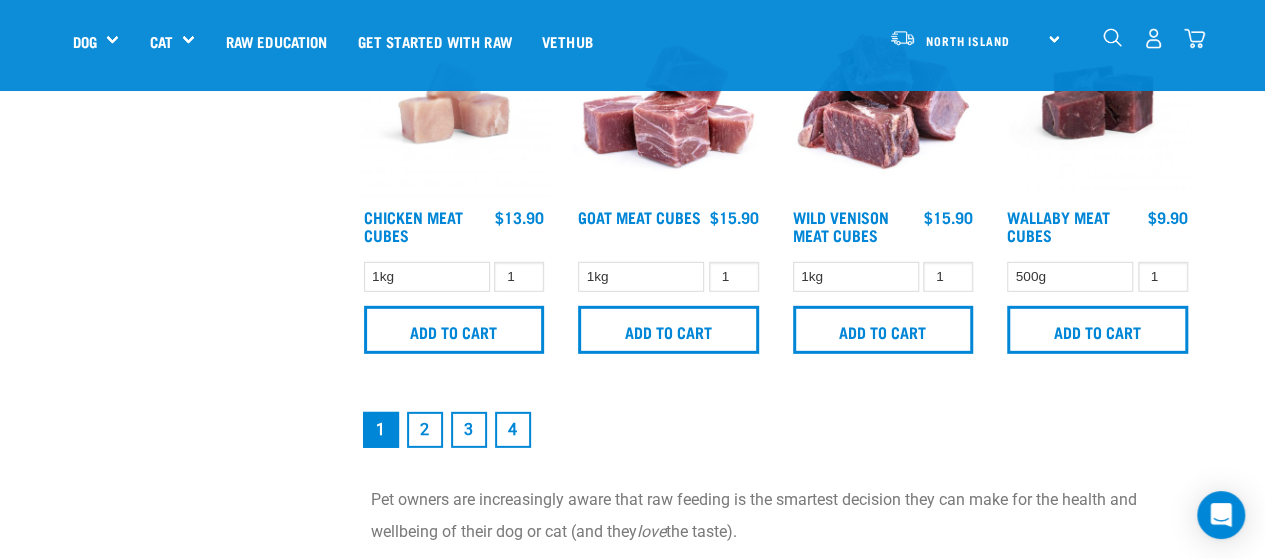 click on "4" at bounding box center [513, 430] 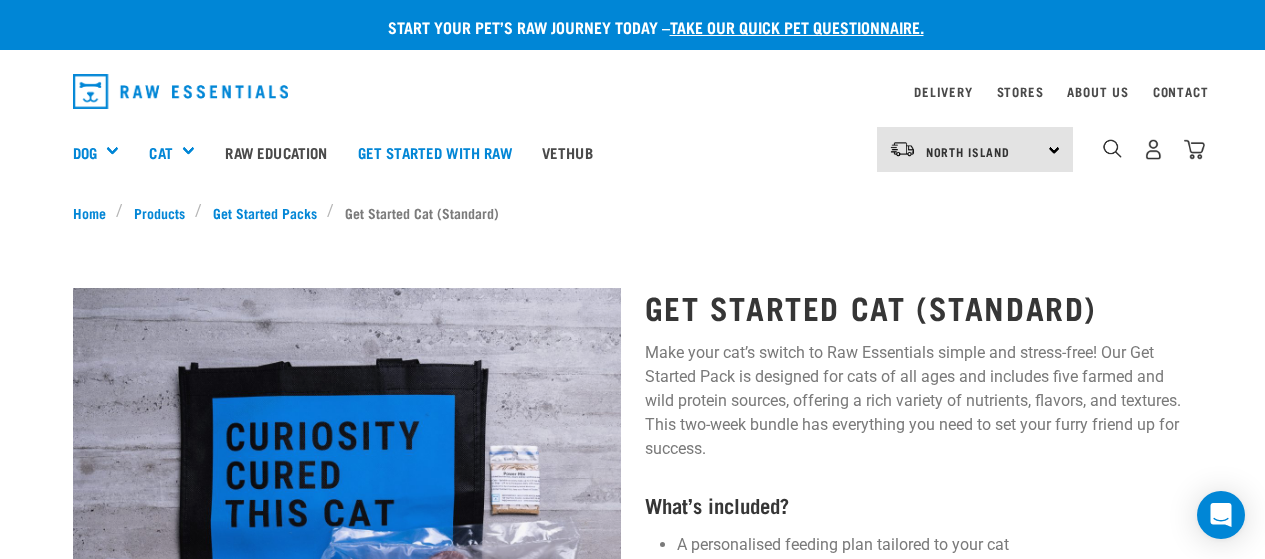 scroll, scrollTop: 0, scrollLeft: 0, axis: both 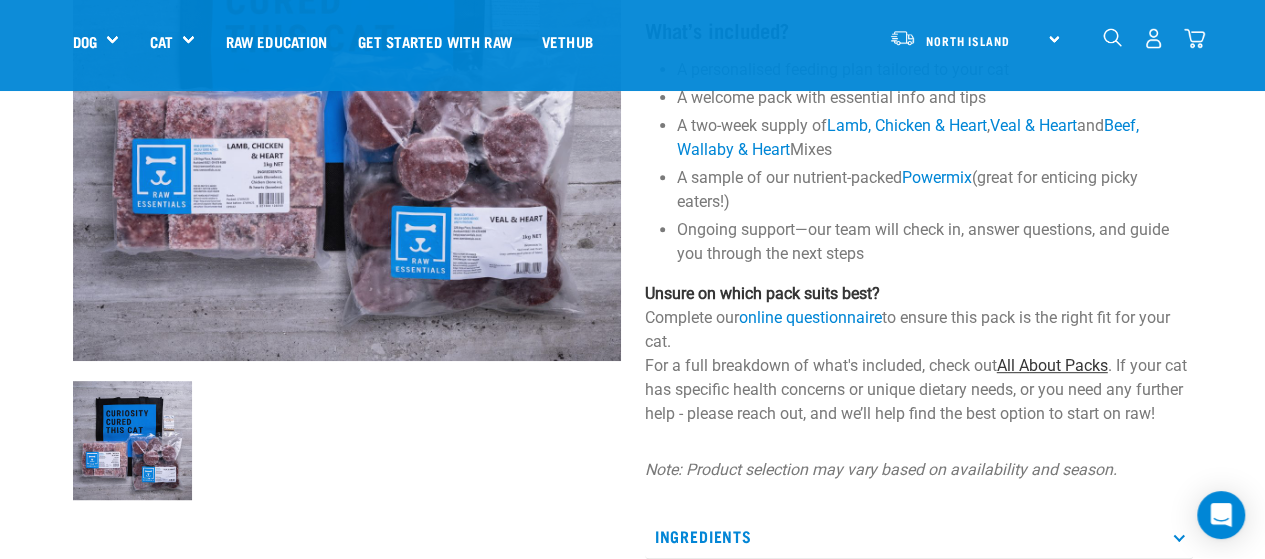 click on "All About Packs" at bounding box center [1052, 365] 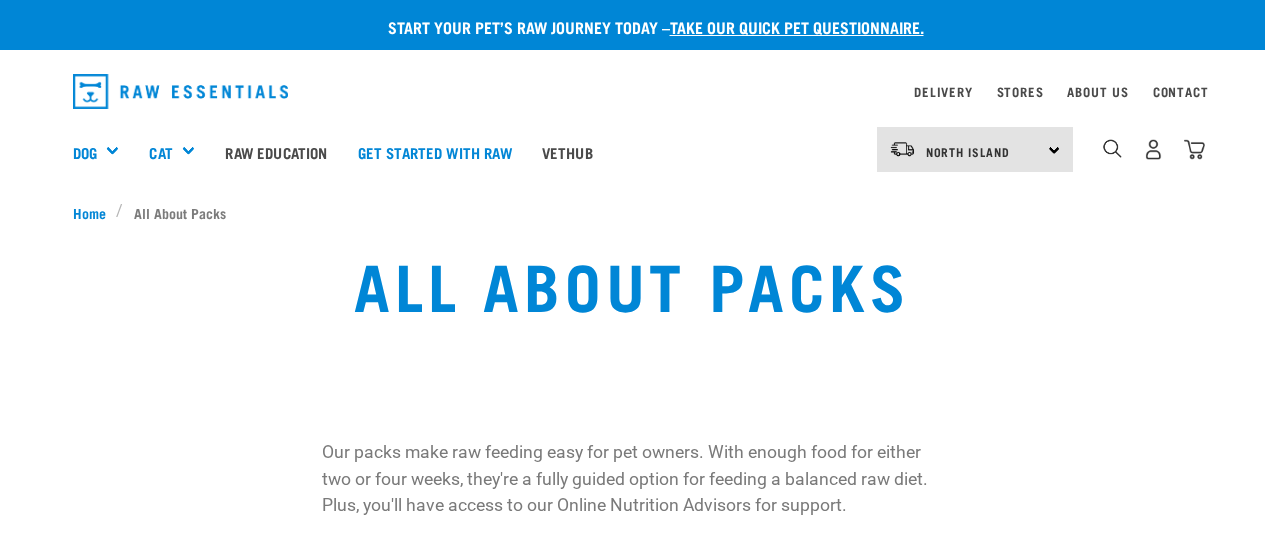 scroll, scrollTop: 0, scrollLeft: 0, axis: both 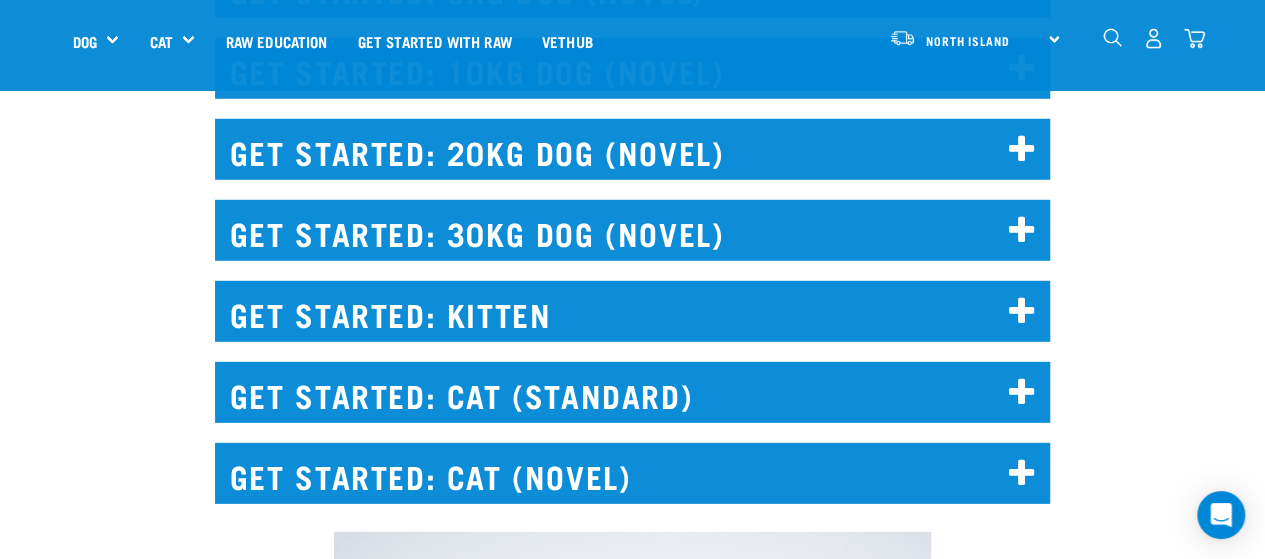 click at bounding box center [1022, 312] 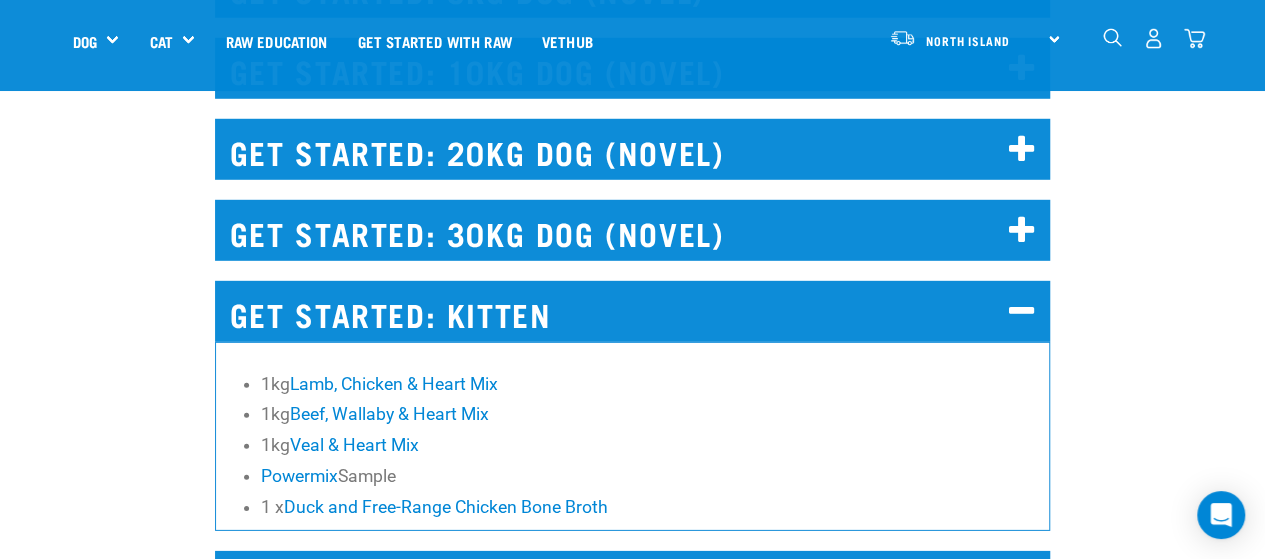 scroll, scrollTop: 3000, scrollLeft: 0, axis: vertical 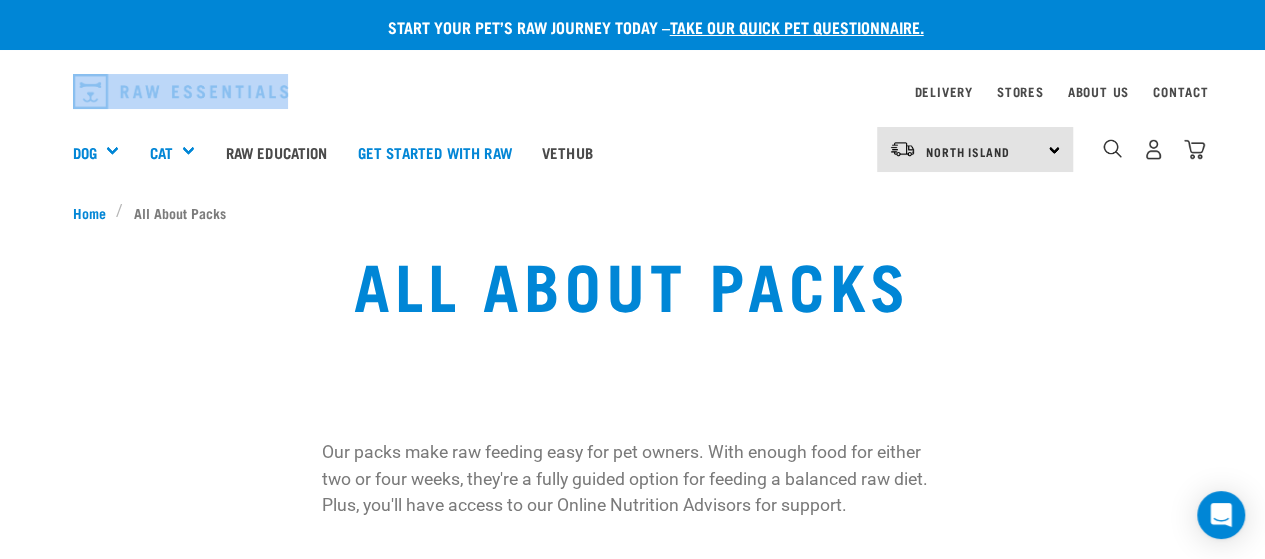 drag, startPoint x: 442, startPoint y: 0, endPoint x: 330, endPoint y: 74, distance: 134.23859 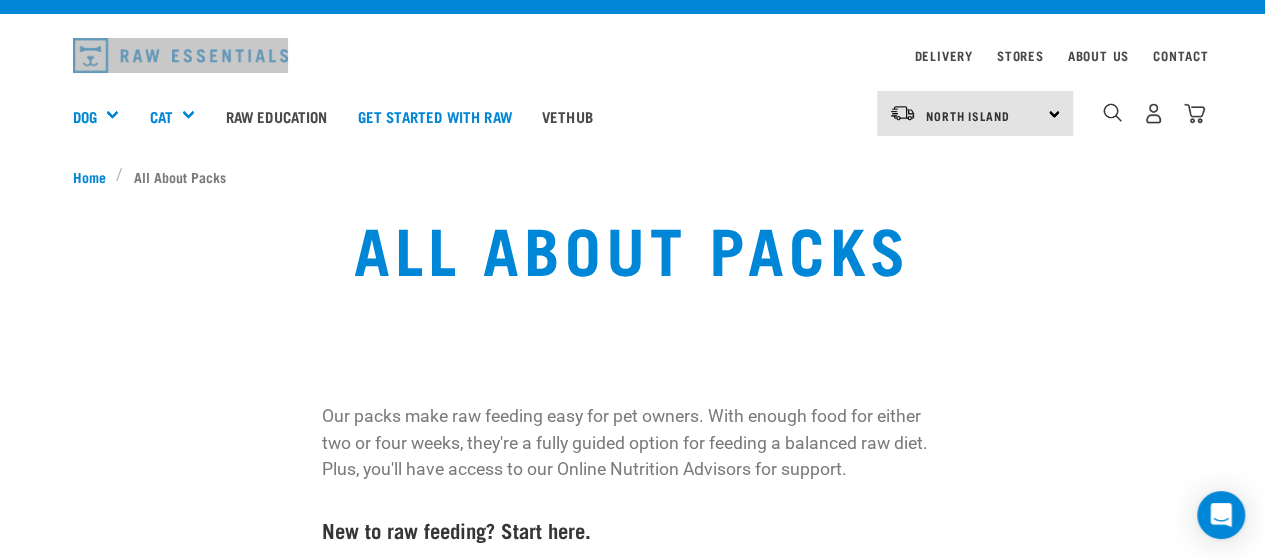 scroll, scrollTop: 0, scrollLeft: 0, axis: both 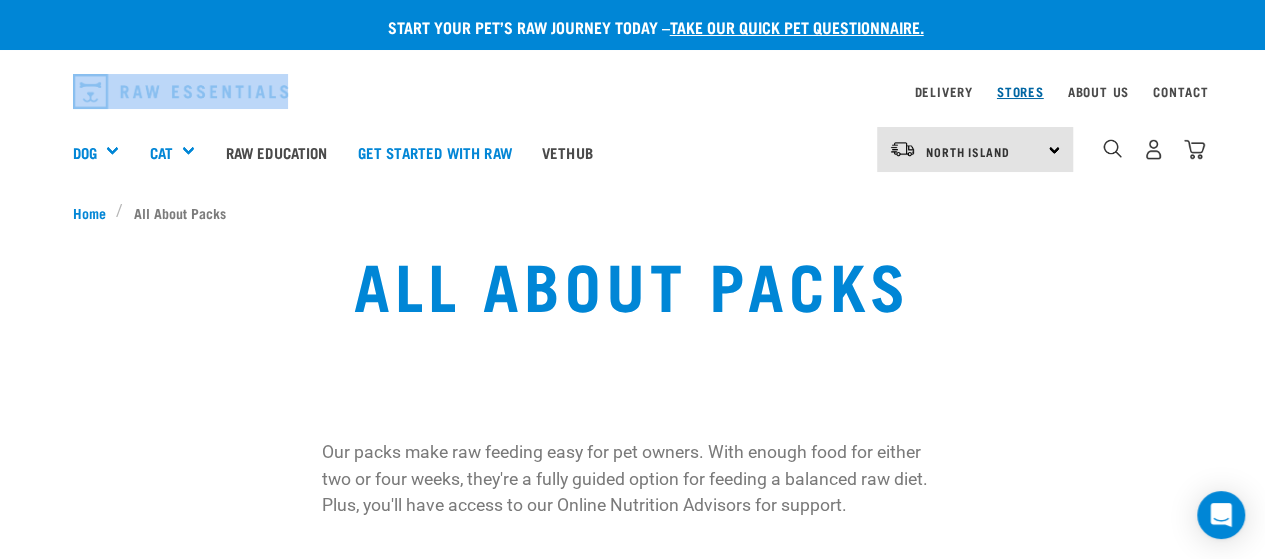 click on "Stores" at bounding box center [1020, 91] 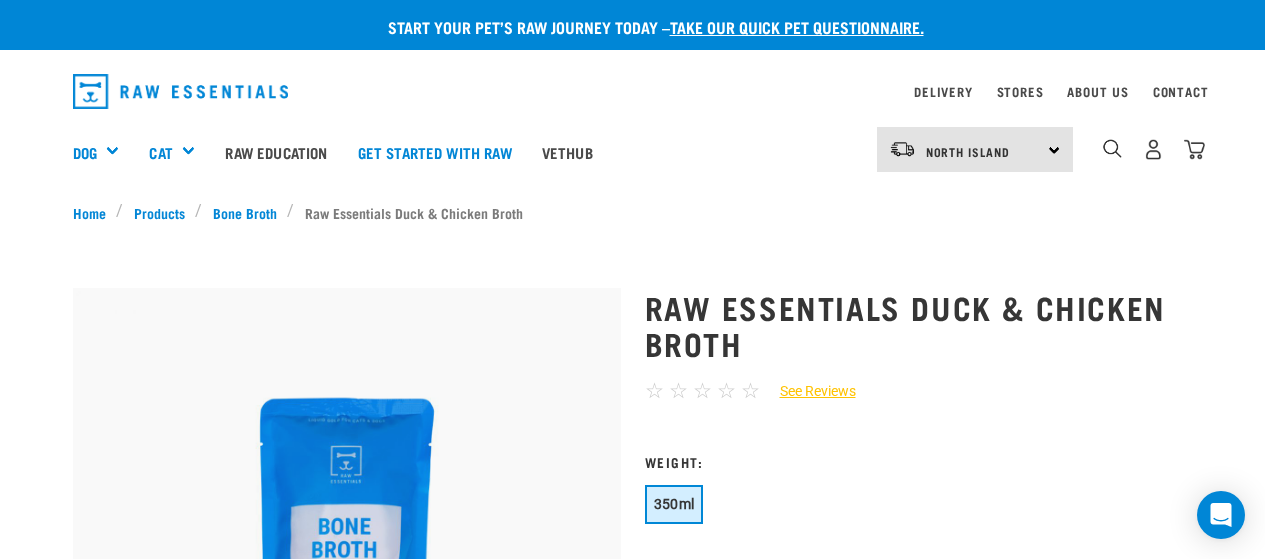 scroll, scrollTop: 0, scrollLeft: 0, axis: both 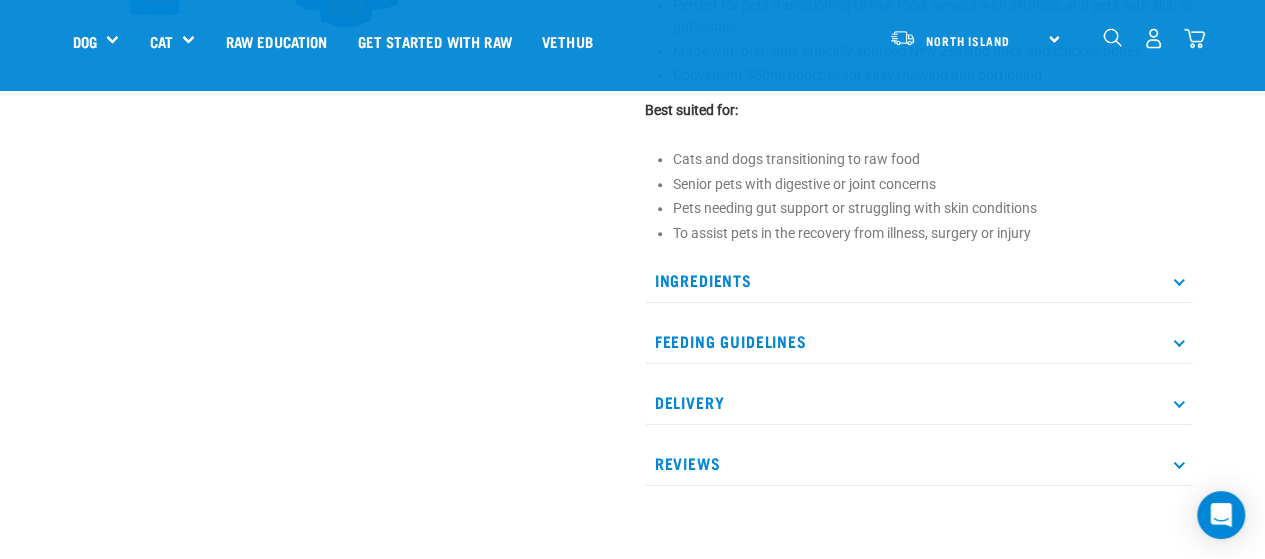 click at bounding box center [1178, 279] 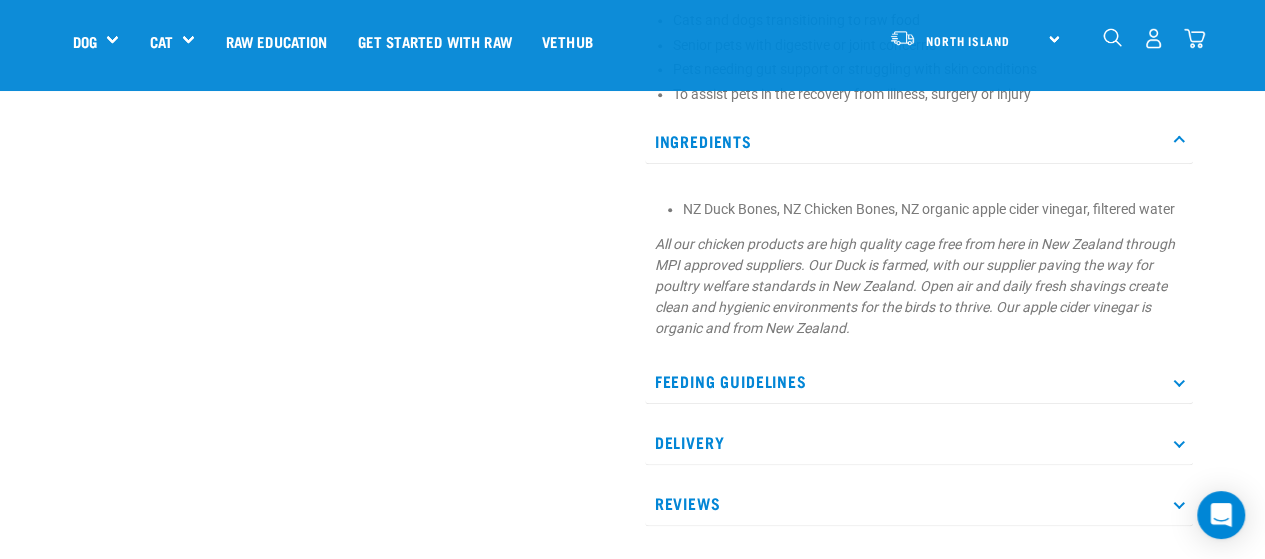 scroll, scrollTop: 1000, scrollLeft: 0, axis: vertical 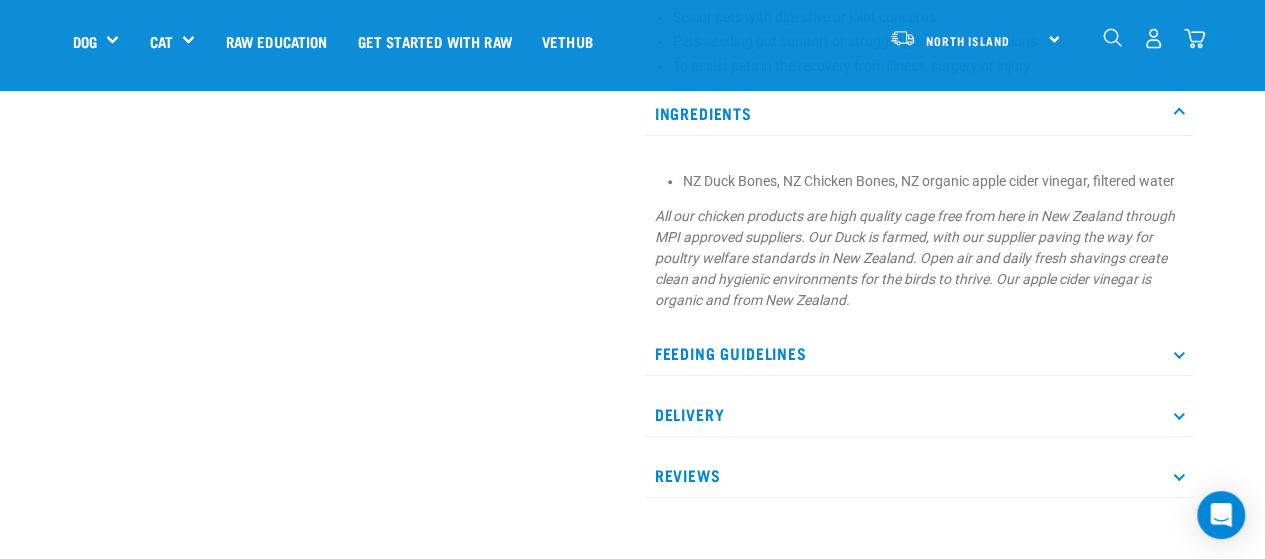 click at bounding box center [1178, 352] 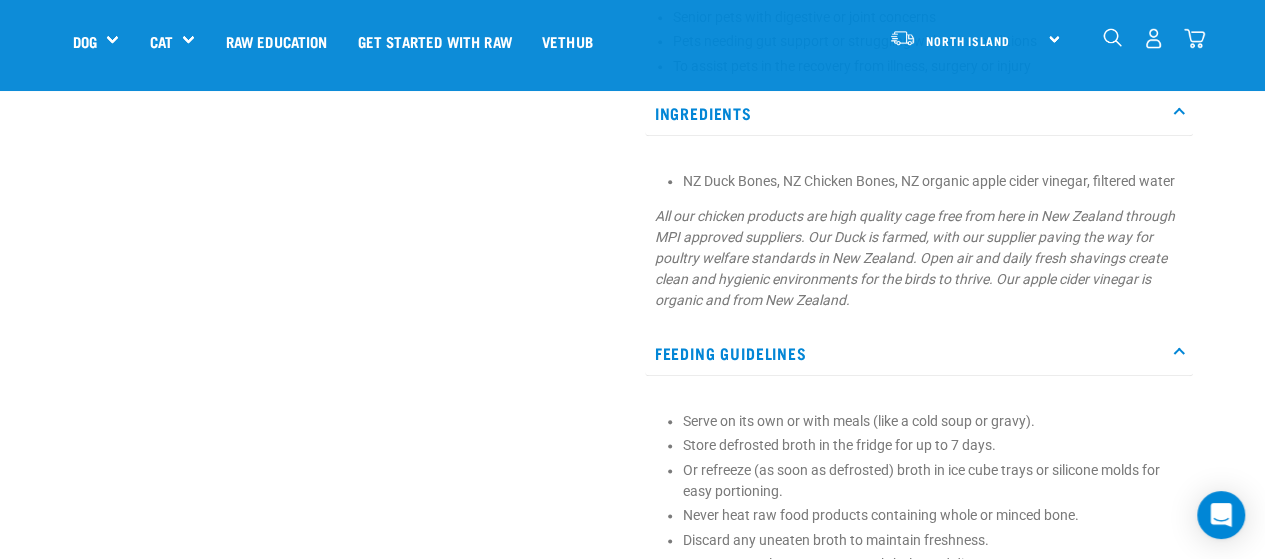 scroll, scrollTop: 1166, scrollLeft: 0, axis: vertical 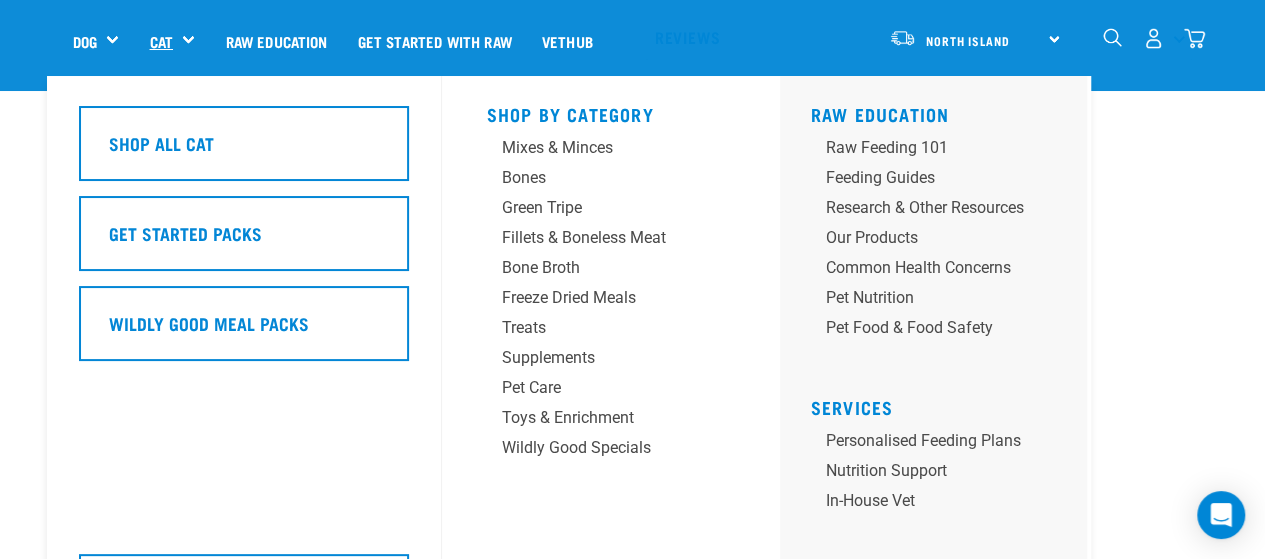 click on "Cat" at bounding box center (160, 41) 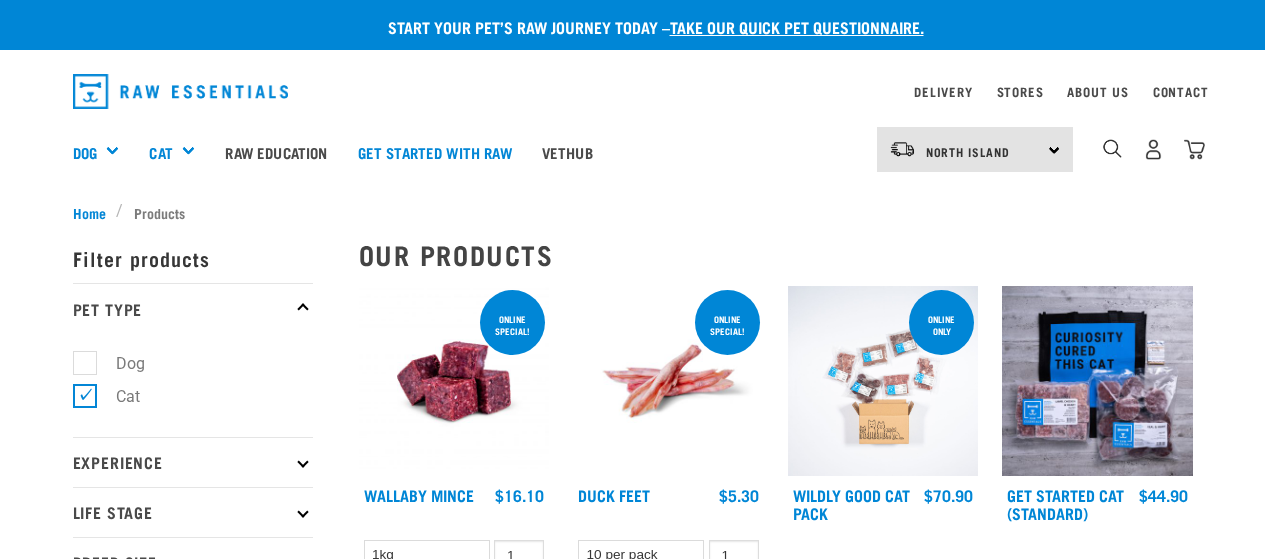 scroll, scrollTop: 0, scrollLeft: 0, axis: both 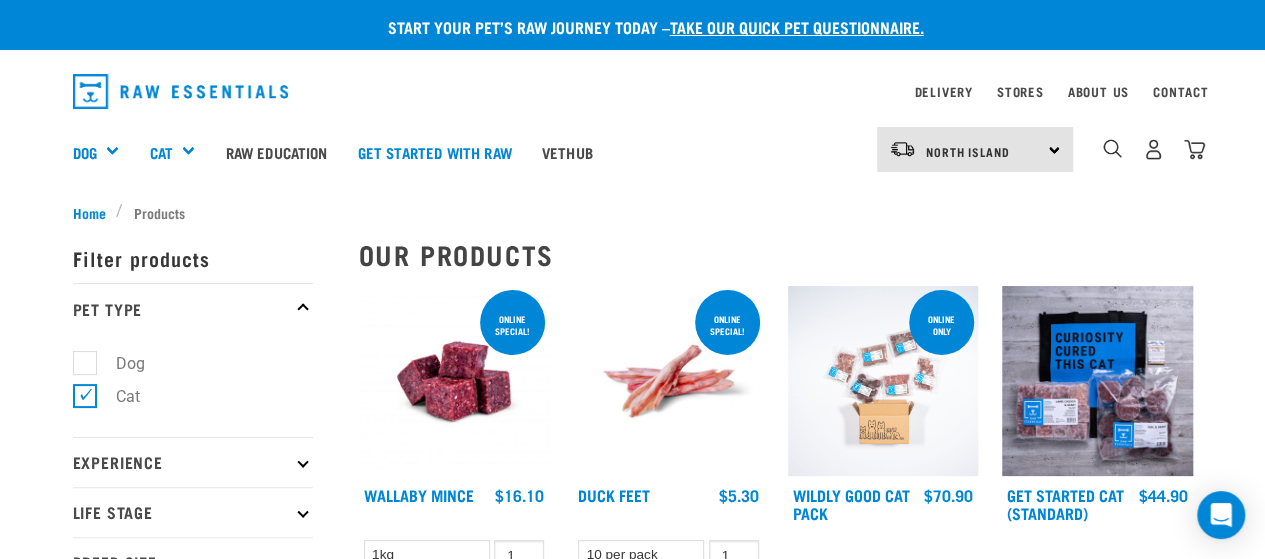 click at bounding box center (883, 381) 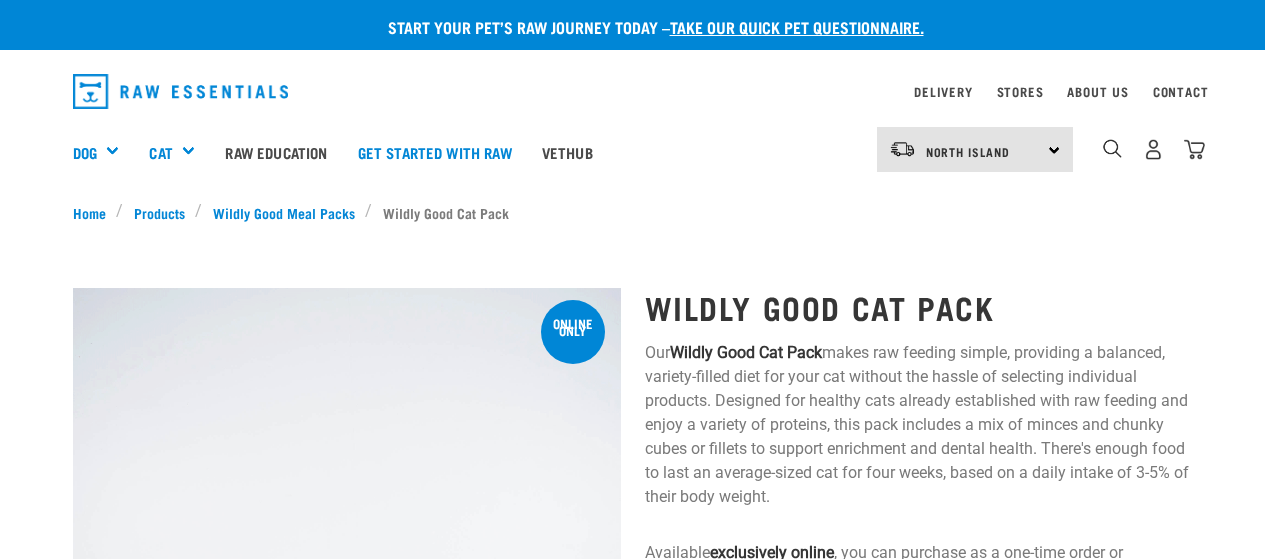 scroll, scrollTop: 0, scrollLeft: 0, axis: both 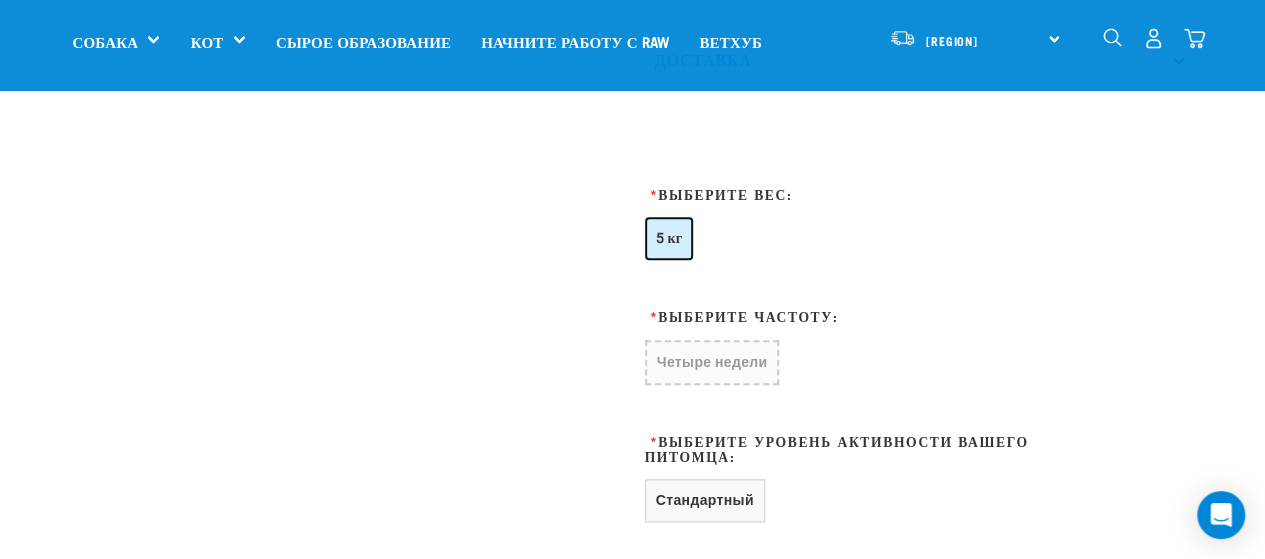 click on "5 кг" at bounding box center (669, 238) 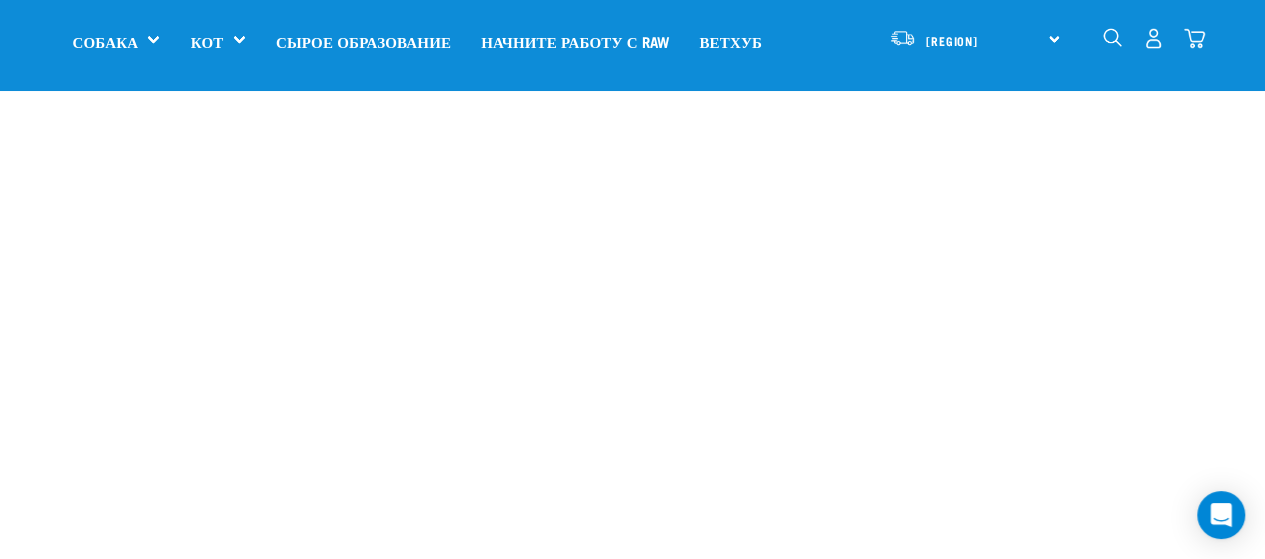 scroll, scrollTop: 1500, scrollLeft: 0, axis: vertical 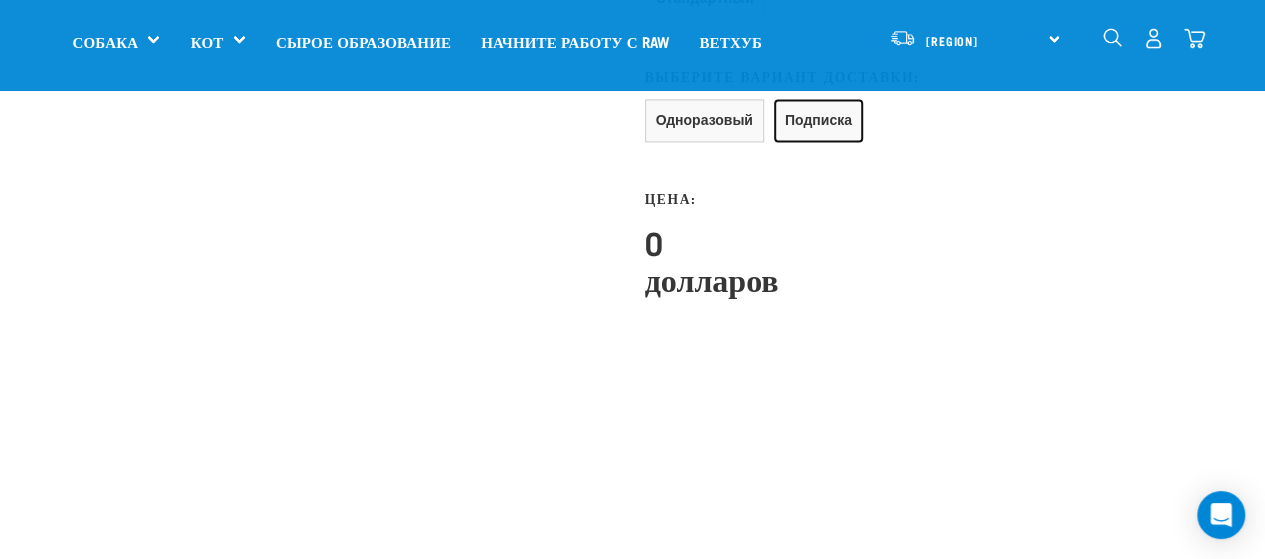 click on "Подписка" at bounding box center (818, 120) 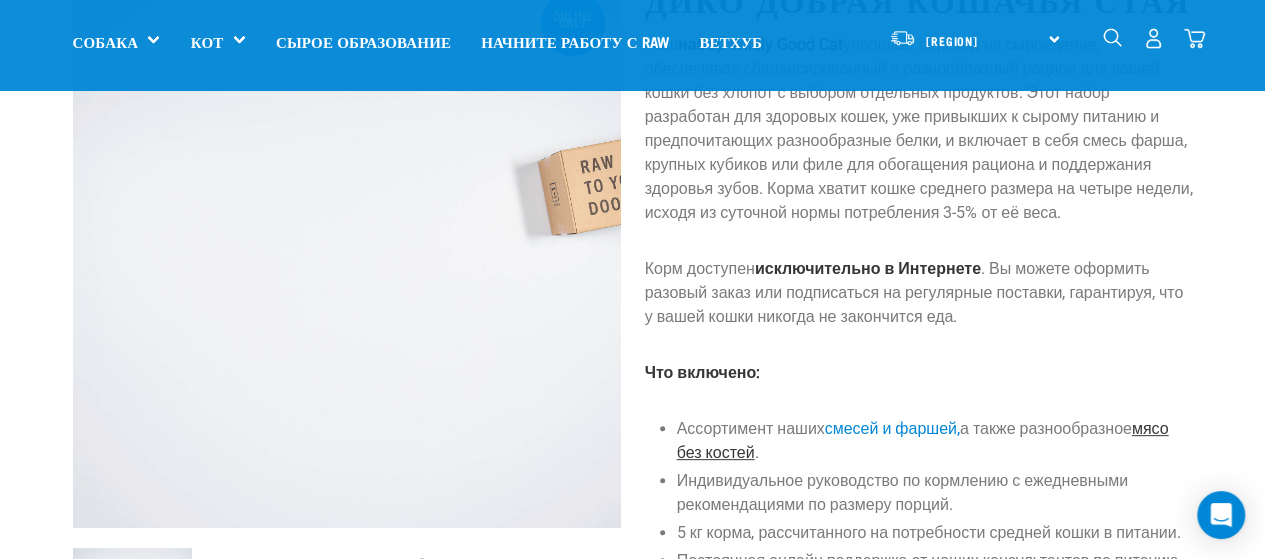 scroll, scrollTop: 0, scrollLeft: 0, axis: both 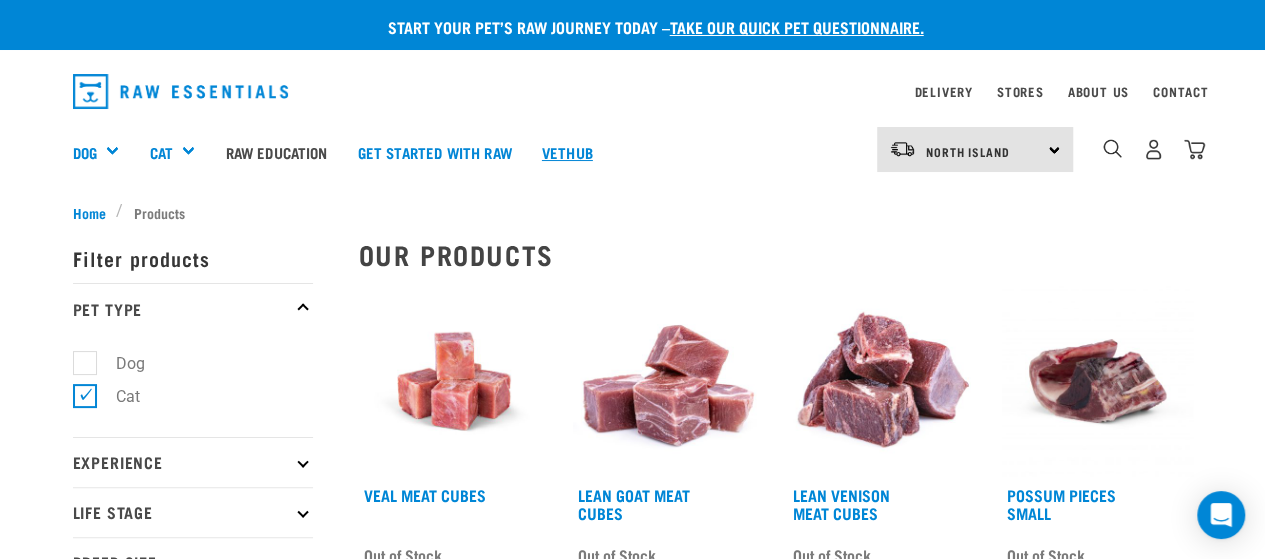 click on "Vethub" at bounding box center [567, 152] 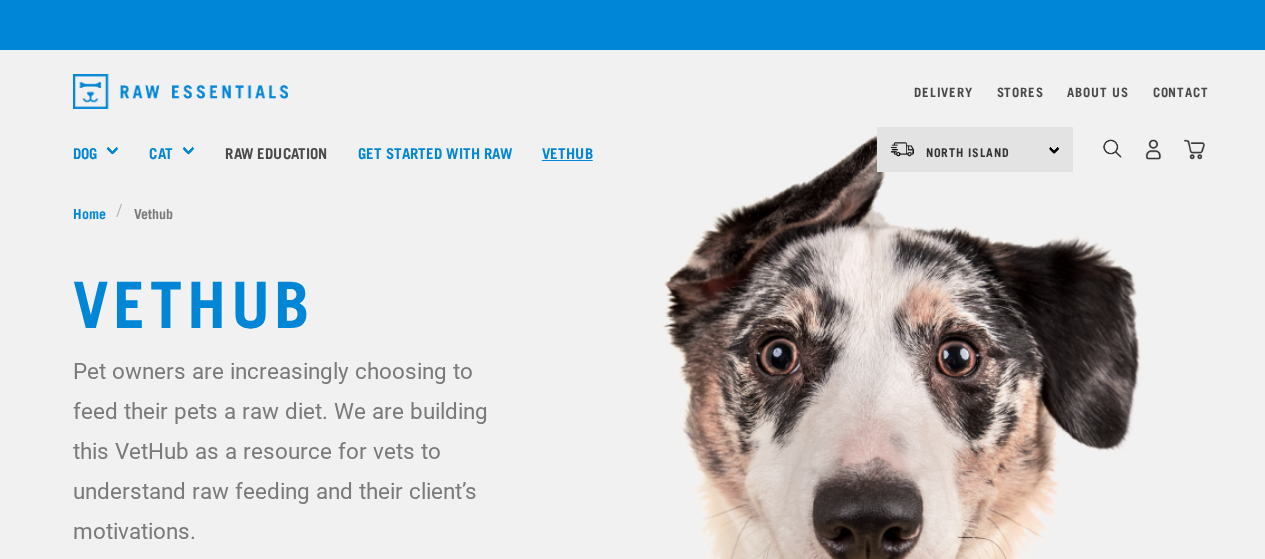 scroll, scrollTop: 0, scrollLeft: 0, axis: both 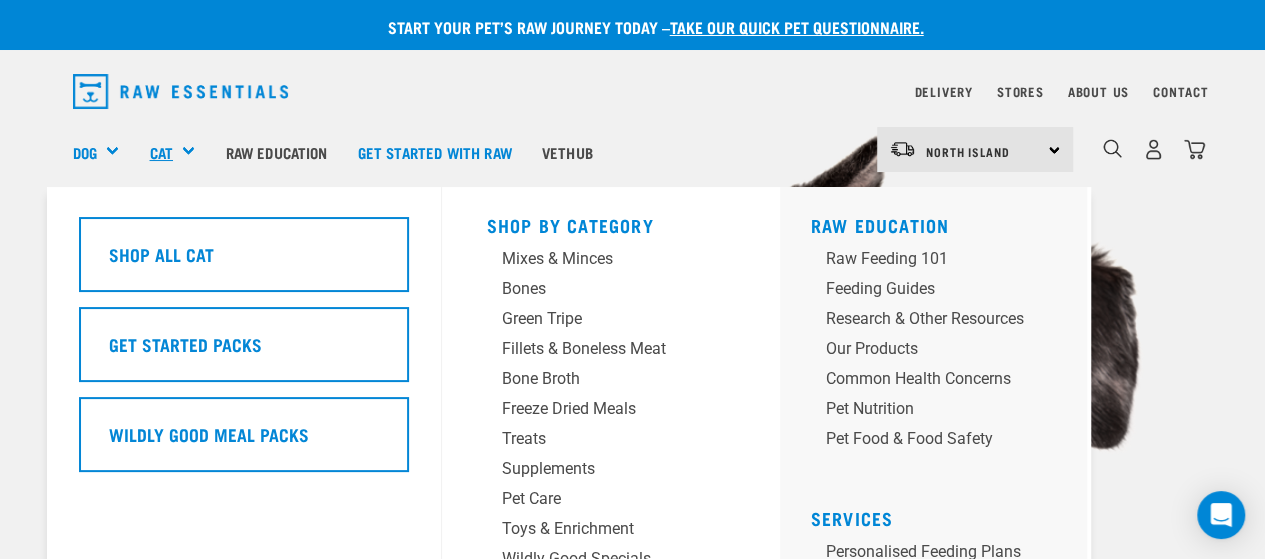click on "Cat" at bounding box center (160, 152) 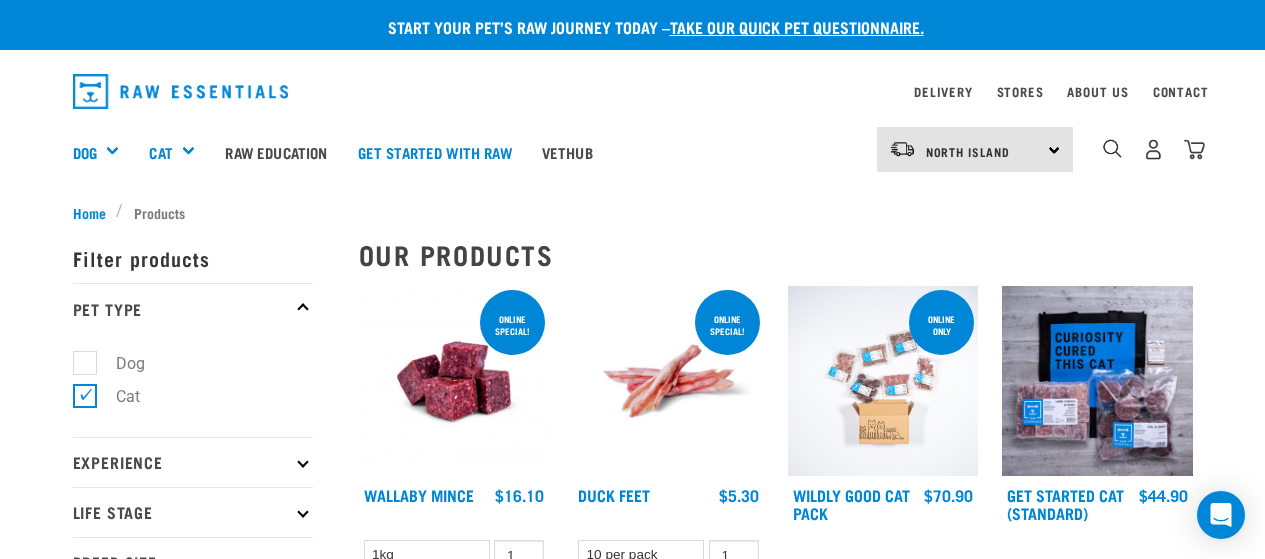 scroll, scrollTop: 0, scrollLeft: 0, axis: both 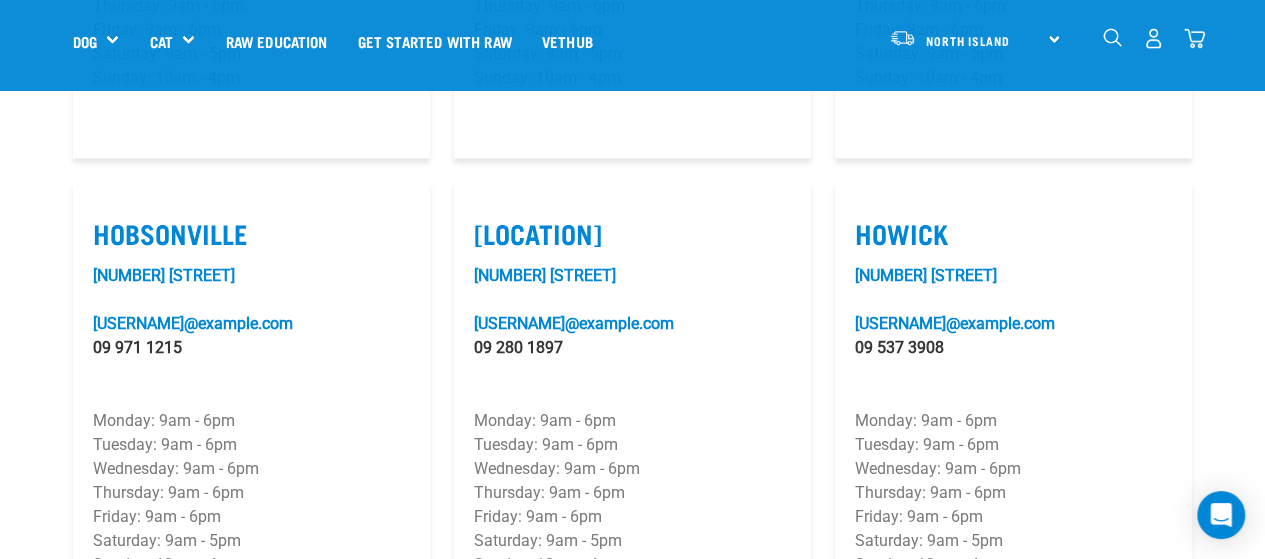 drag, startPoint x: 592, startPoint y: 281, endPoint x: 471, endPoint y: 232, distance: 130.54501 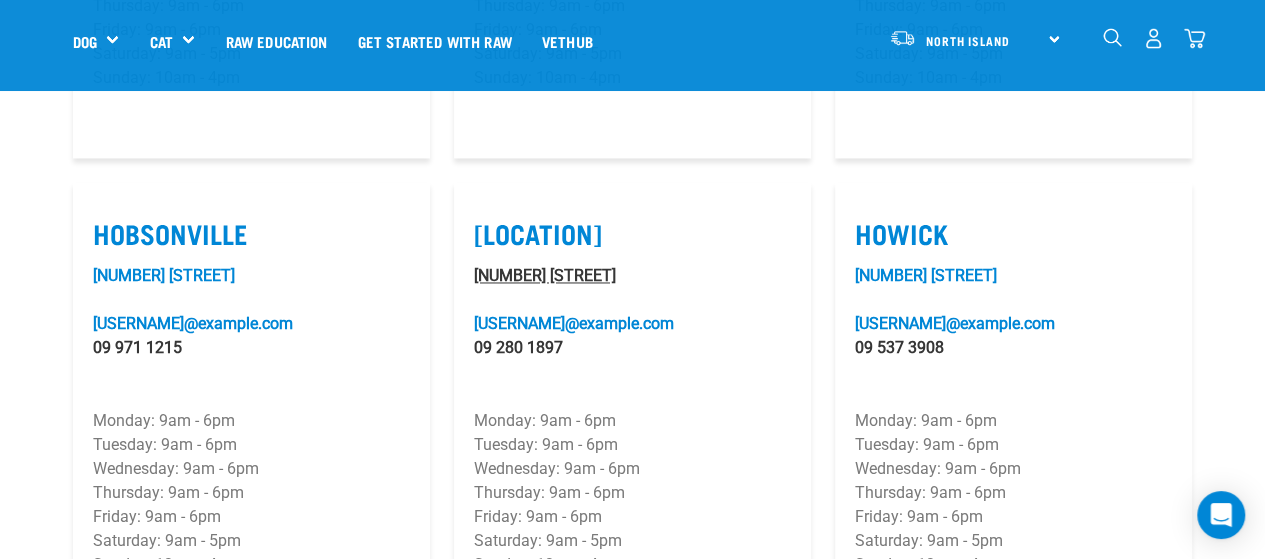 copy on "[LOCATION]
[NUMBER] [STREET]" 